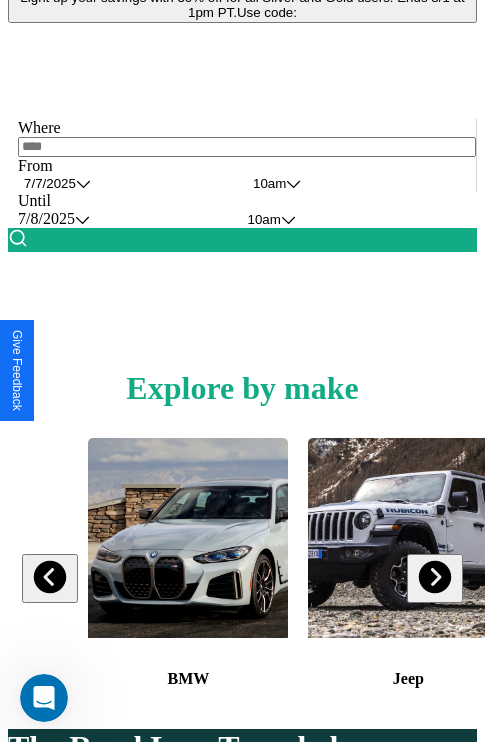 scroll, scrollTop: 0, scrollLeft: 0, axis: both 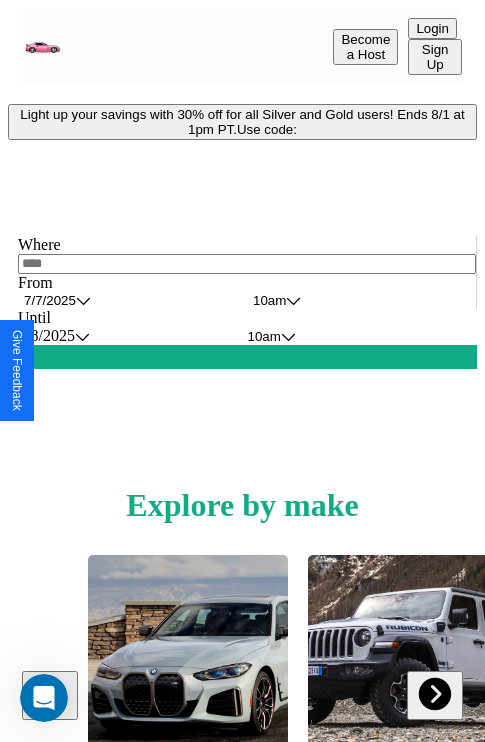 click on "Light up your savings with 30% off for all Silver and Gold users! Ends 8/1 at 1pm PT.  Use code:" at bounding box center (242, 122) 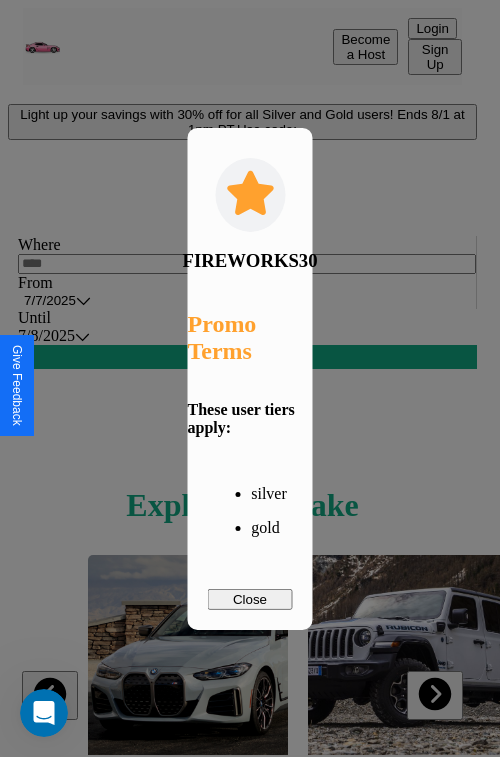 click on "Close" at bounding box center (250, 599) 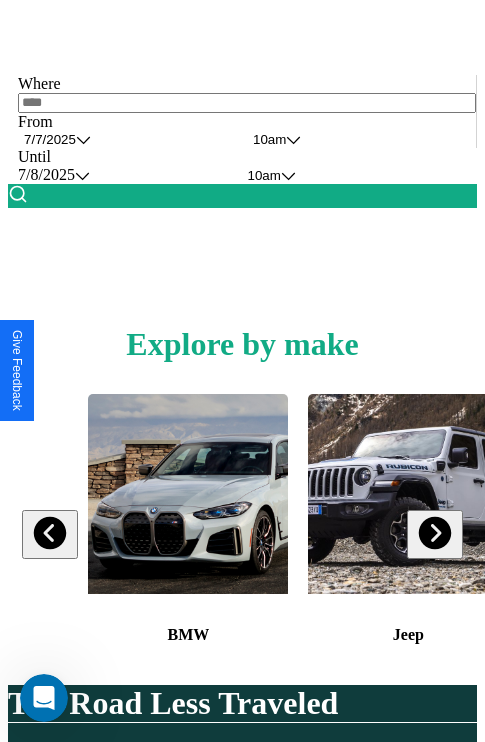scroll, scrollTop: 308, scrollLeft: 0, axis: vertical 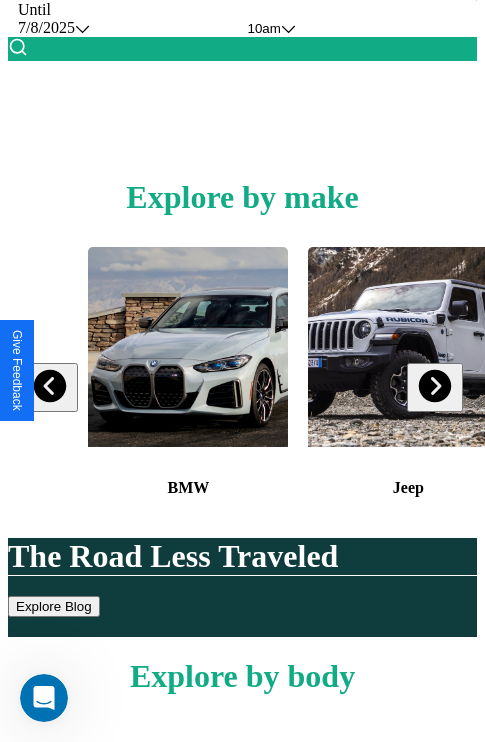 click at bounding box center (434, 386) 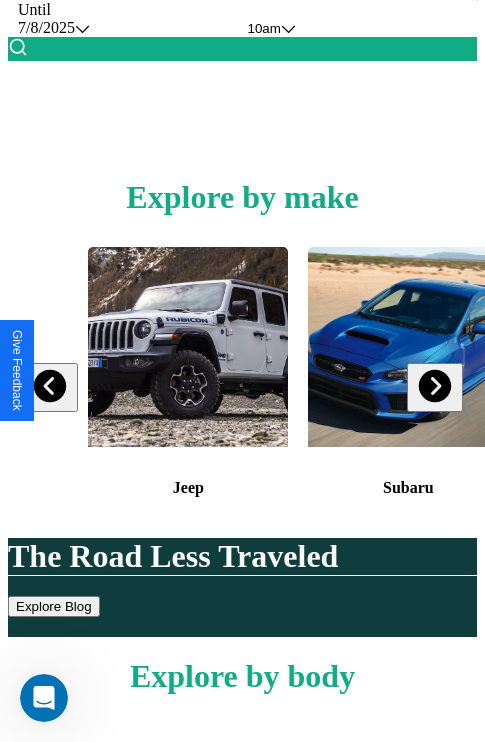 click at bounding box center [434, 386] 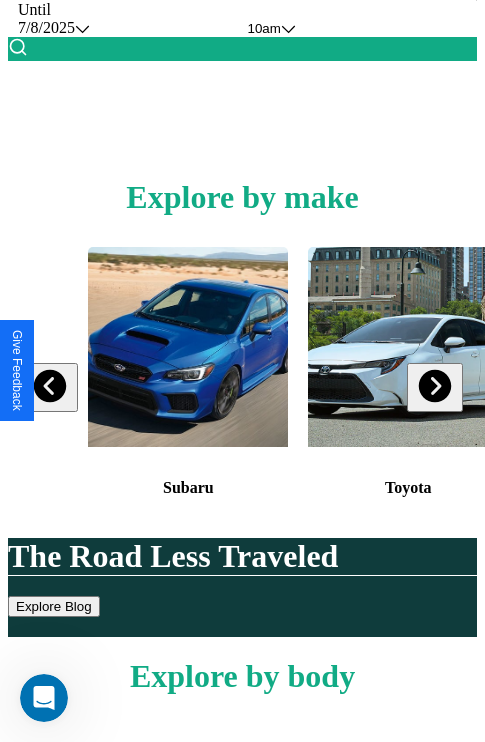 click at bounding box center (434, 386) 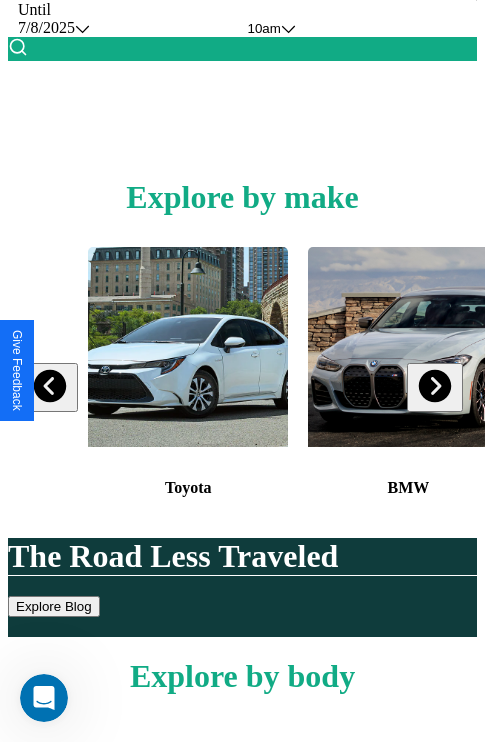 click at bounding box center [50, 386] 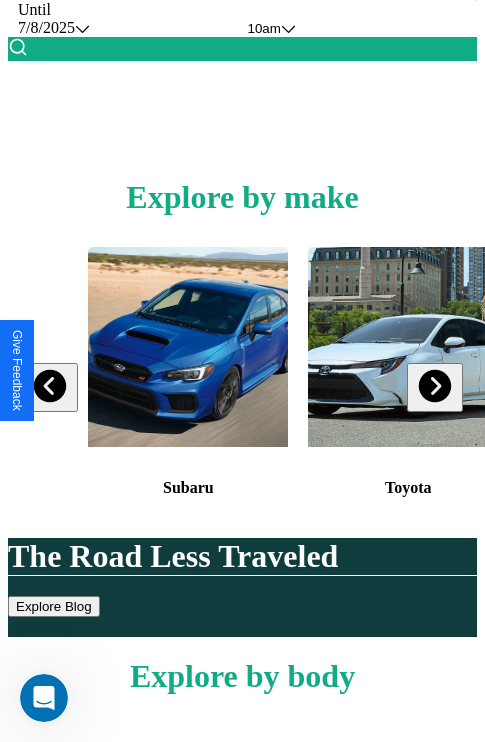 click at bounding box center (434, 386) 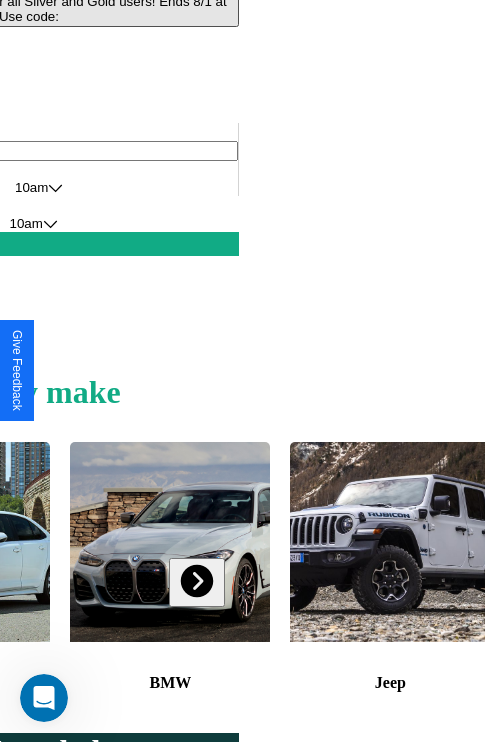 click at bounding box center (390, 542) 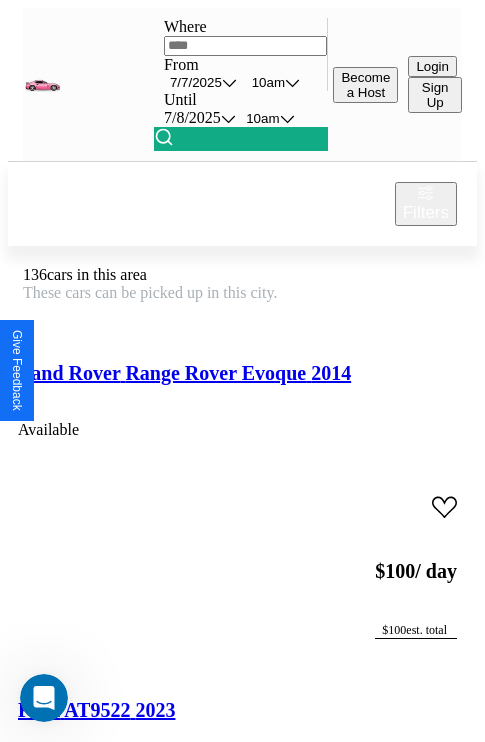 scroll, scrollTop: 66, scrollLeft: 0, axis: vertical 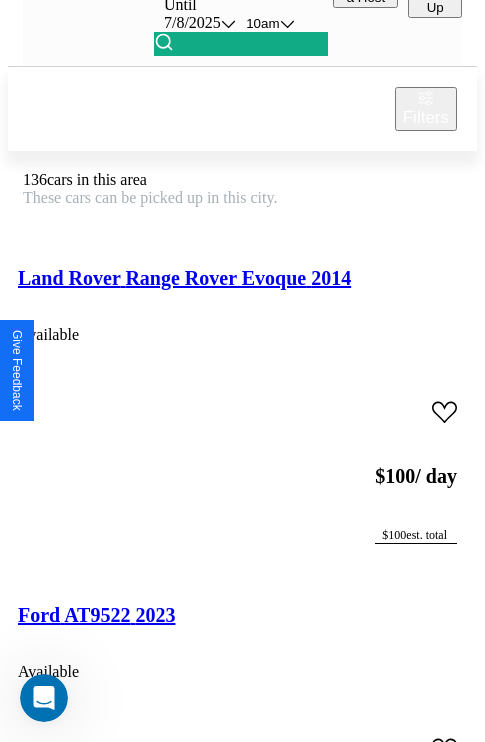click on "Acura   CL   2022" at bounding box center [83, 38359] 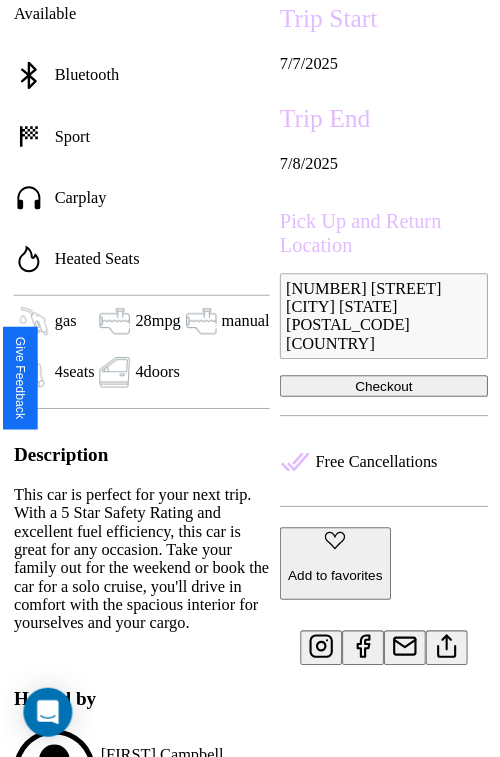 scroll, scrollTop: 601, scrollLeft: 68, axis: both 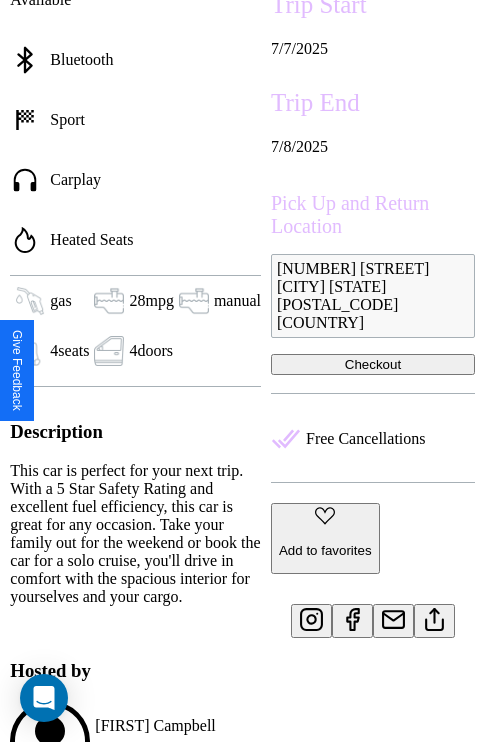 click on "Add to favorites" at bounding box center (325, 550) 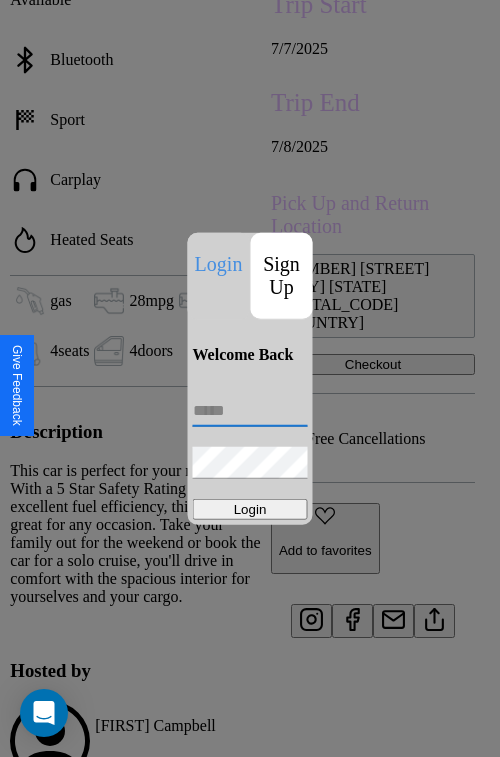 click at bounding box center [250, 411] 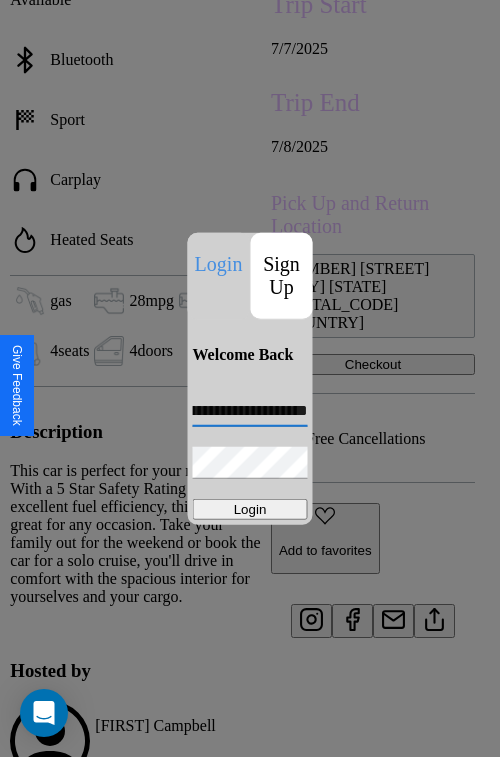 scroll, scrollTop: 0, scrollLeft: 100, axis: horizontal 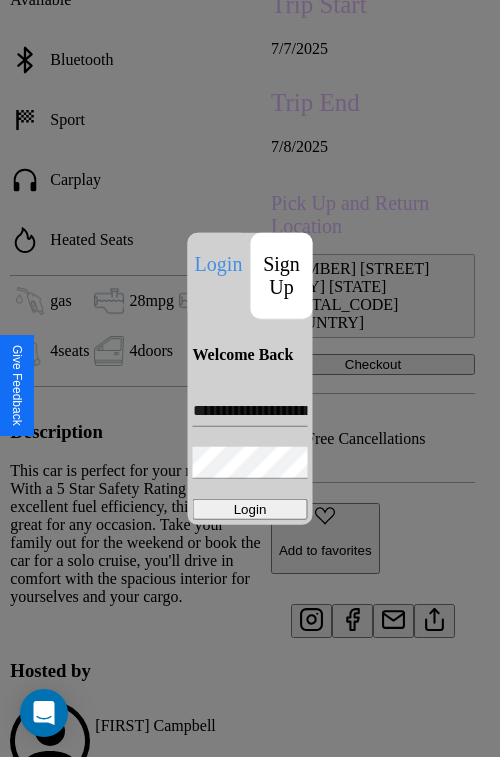 click on "Login" at bounding box center (250, 509) 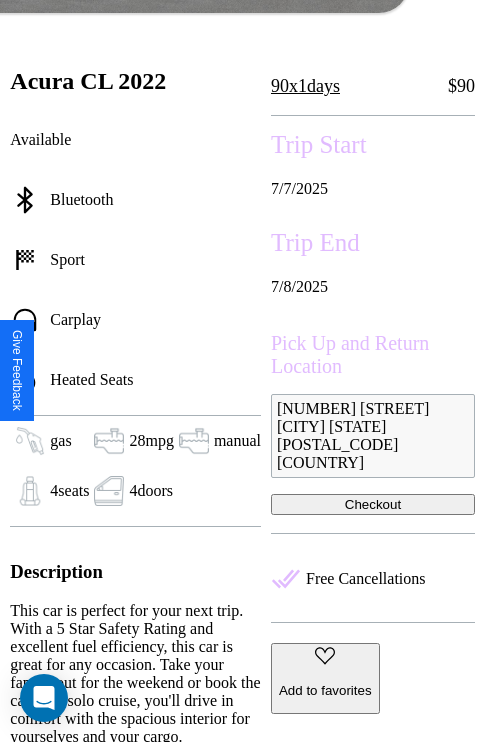 scroll, scrollTop: 459, scrollLeft: 68, axis: both 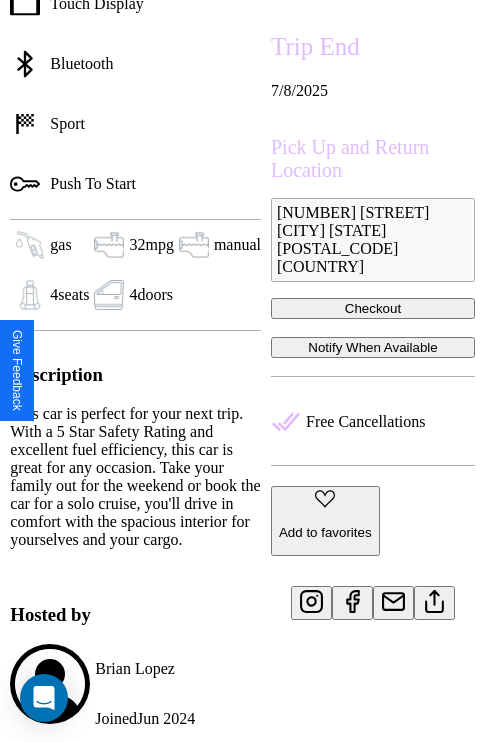 click on "Add to favorites" at bounding box center [325, 532] 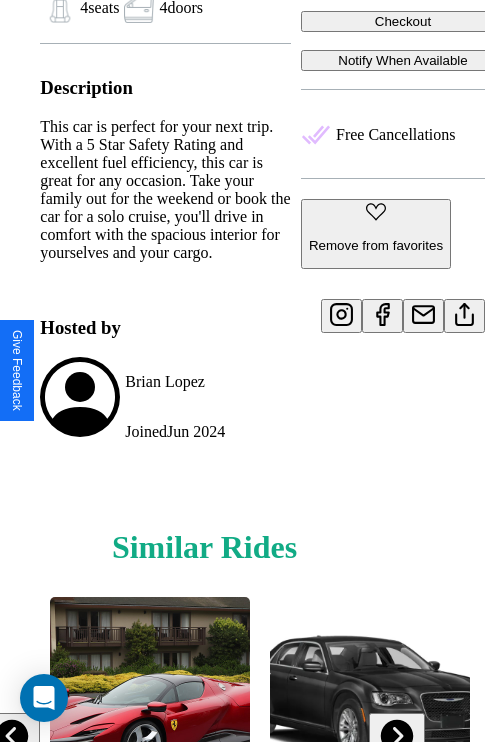 scroll, scrollTop: 1061, scrollLeft: 30, axis: both 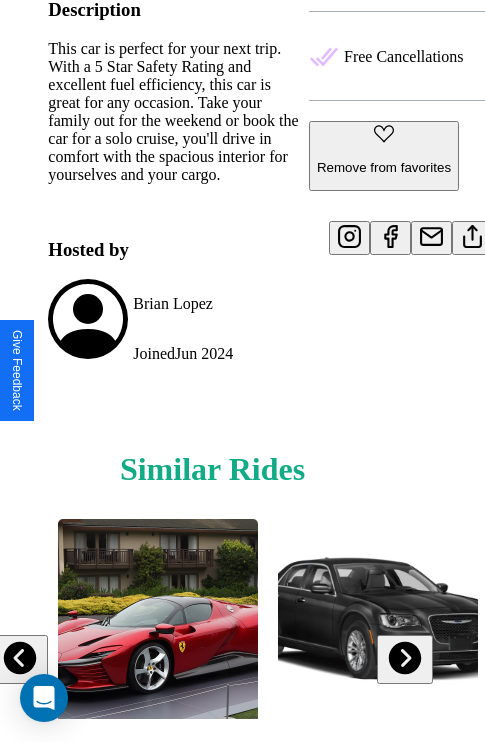 click at bounding box center (404, 658) 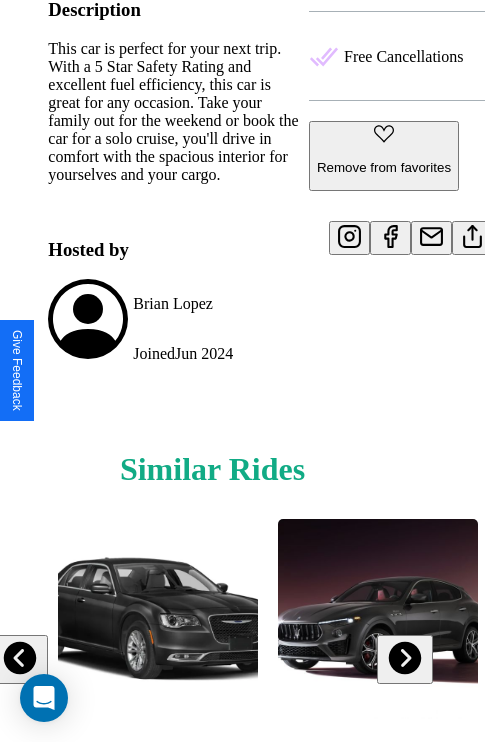 click at bounding box center (404, 658) 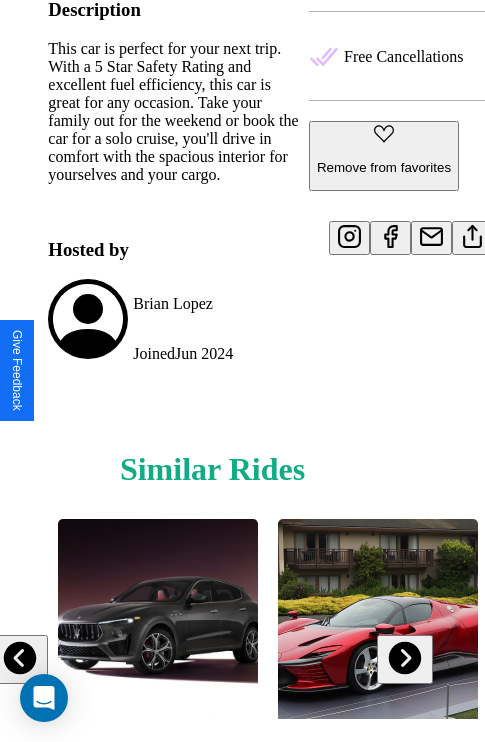 click at bounding box center (404, 658) 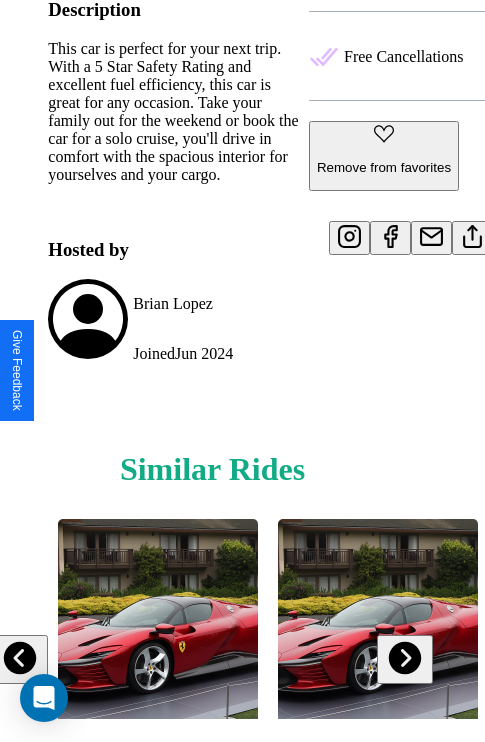 click at bounding box center (404, 658) 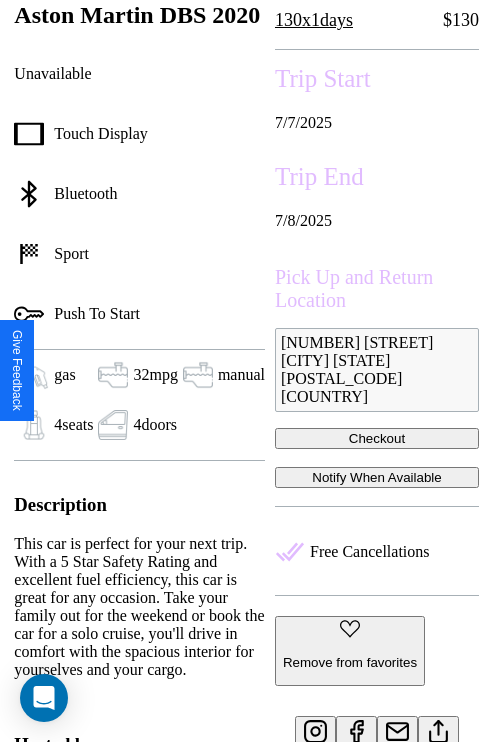 scroll, scrollTop: 499, scrollLeft: 68, axis: both 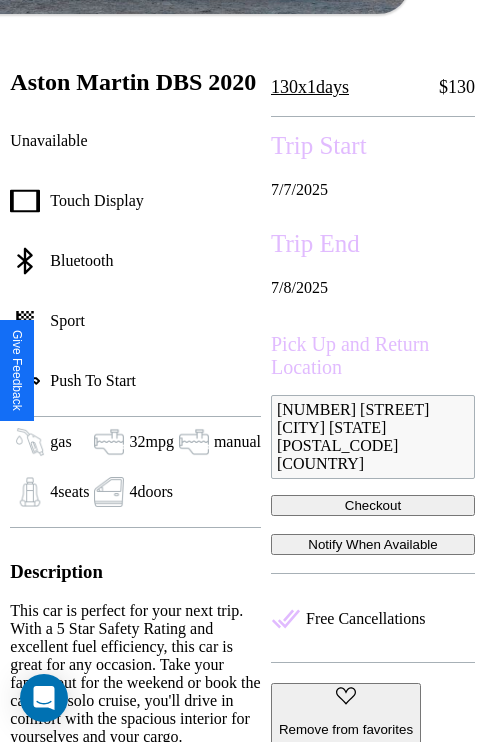 click on "Checkout" at bounding box center [373, 505] 